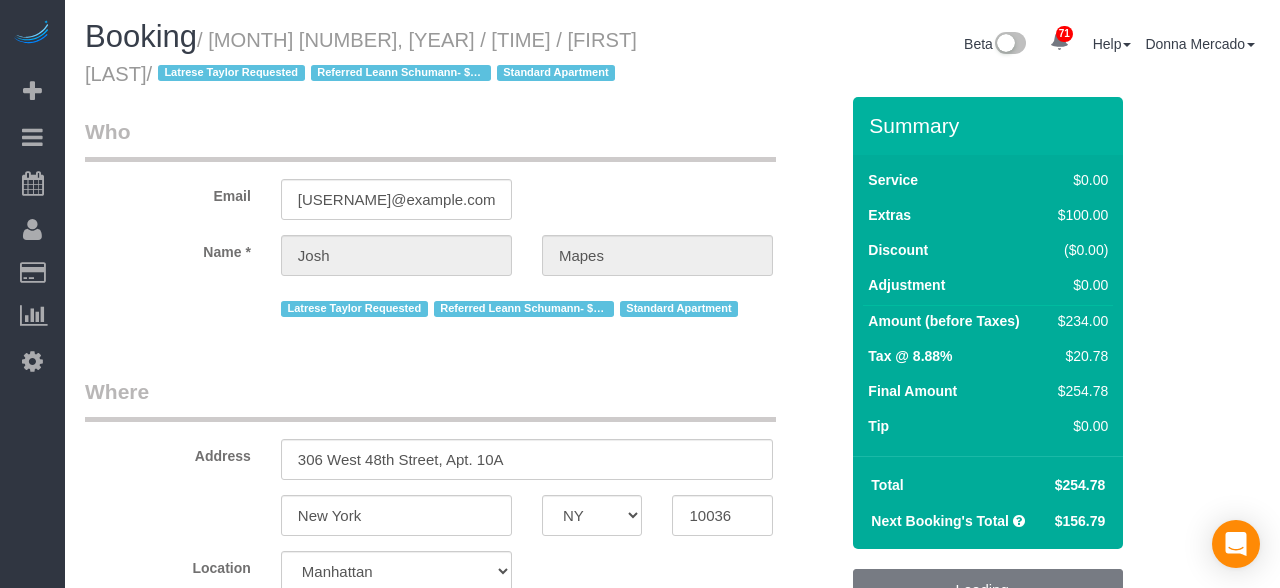 select on "NY" 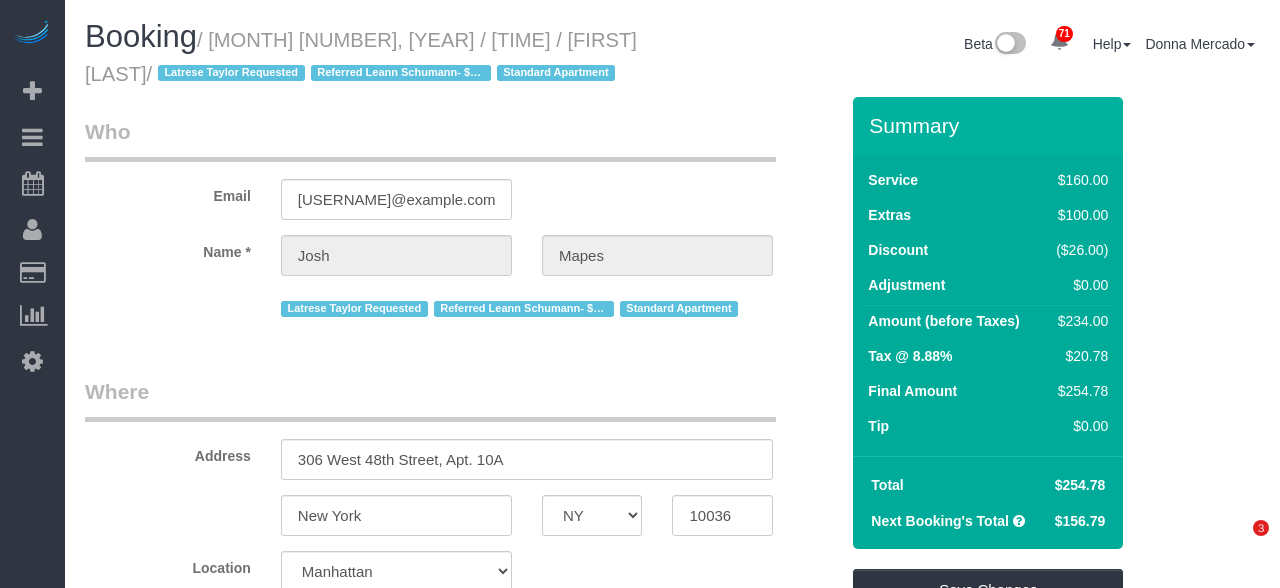 scroll, scrollTop: 0, scrollLeft: 0, axis: both 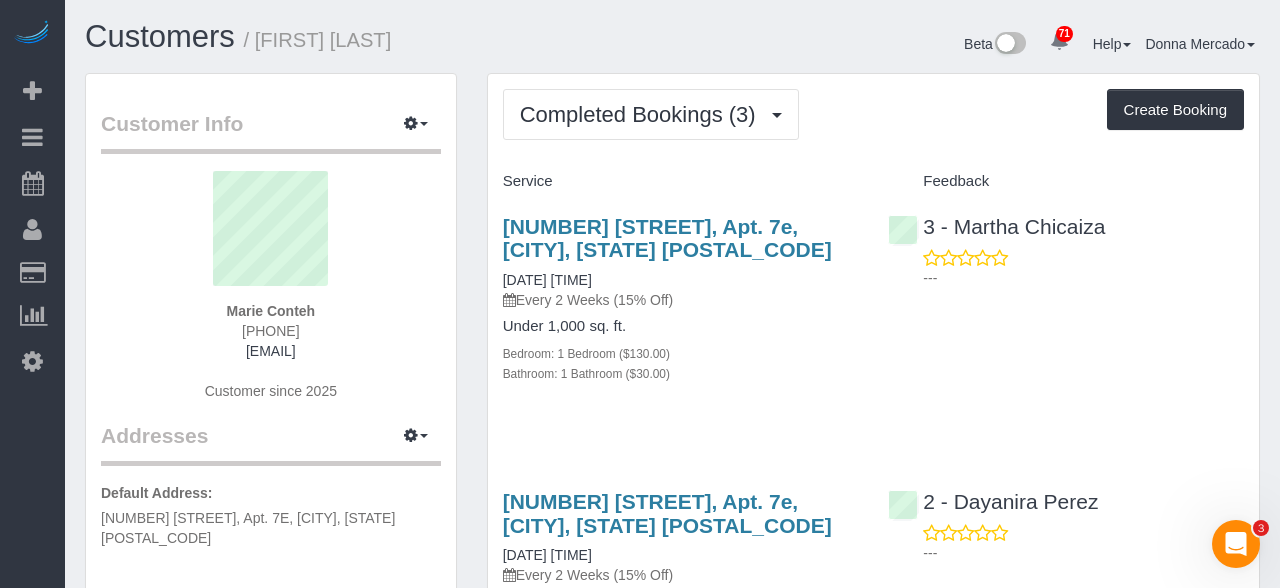 click on "Completed Bookings (3)
Completed Bookings (3)
Upcoming Bookings (7)
Cancelled Bookings (0)
Charges (4)
Feedback (0)
Create Booking" at bounding box center [873, 114] 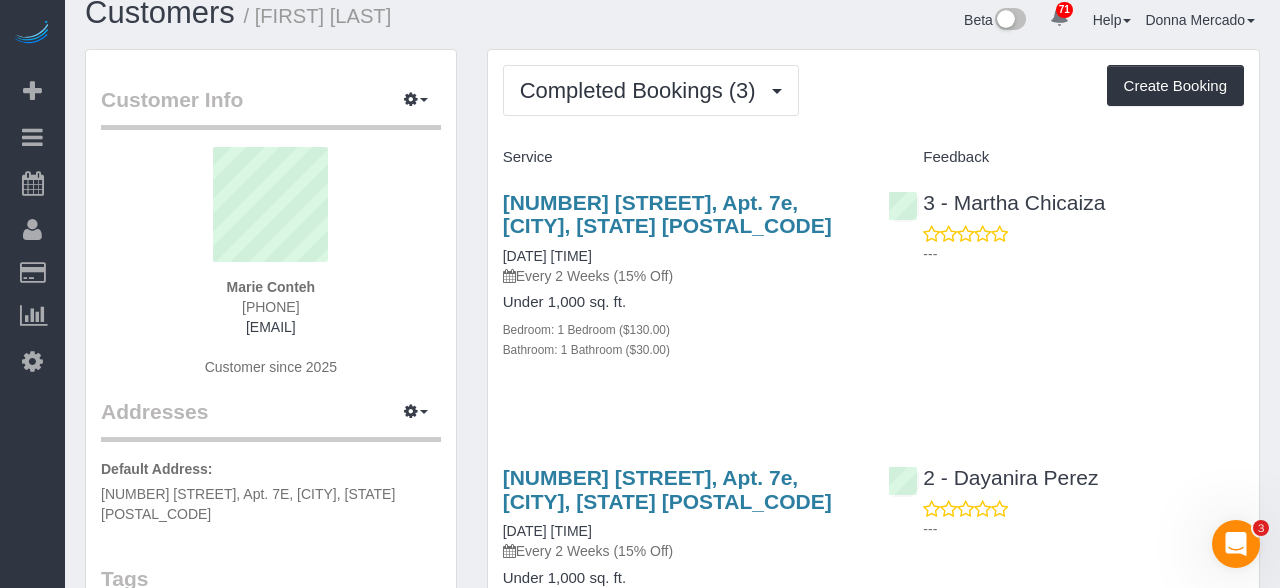 scroll, scrollTop: 0, scrollLeft: 0, axis: both 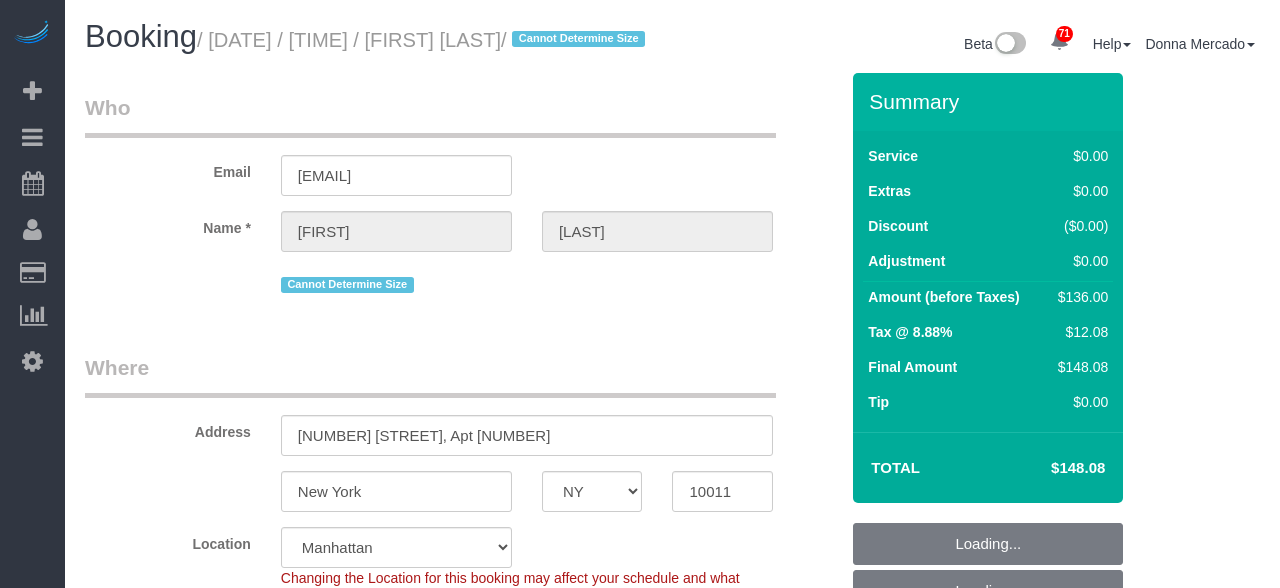 select on "NY" 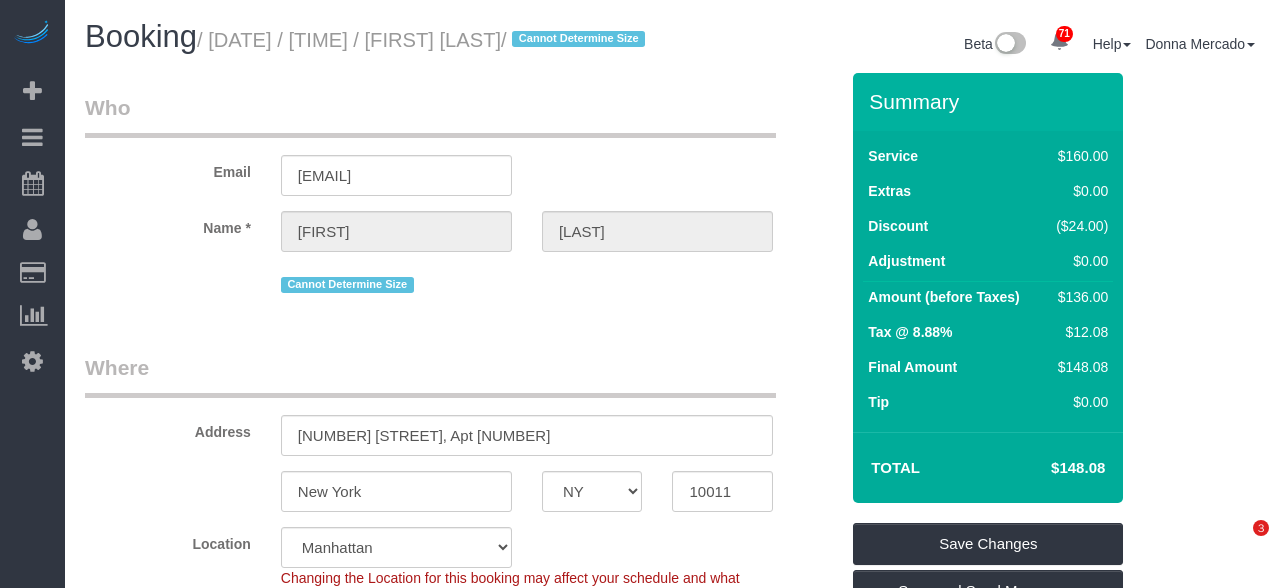 scroll, scrollTop: 0, scrollLeft: 0, axis: both 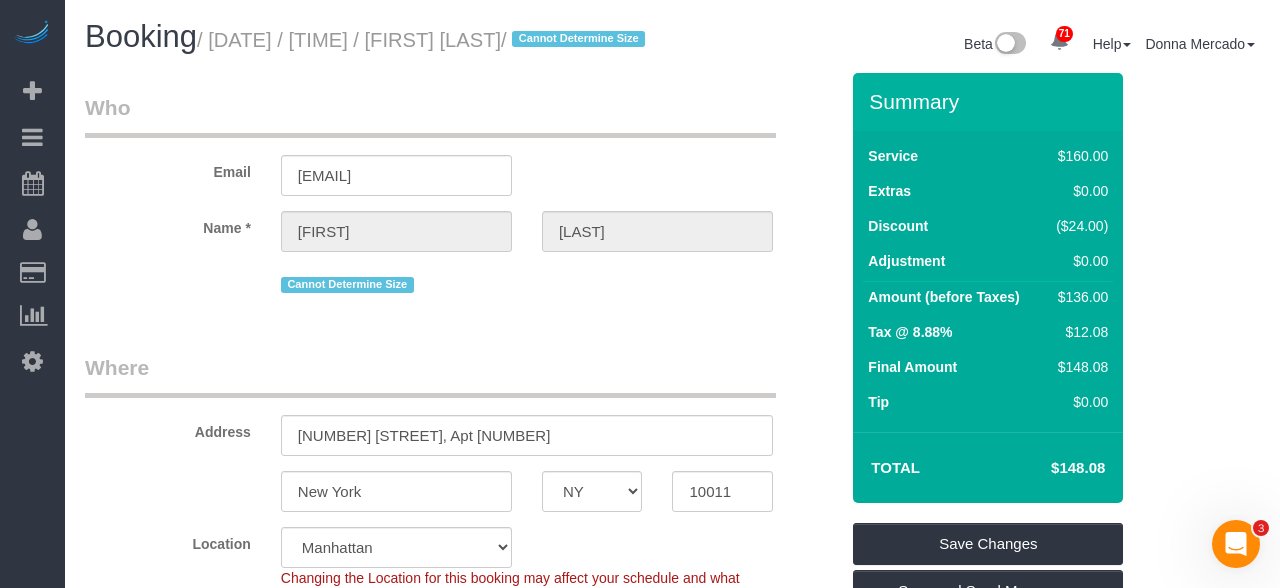 drag, startPoint x: 223, startPoint y: 34, endPoint x: 601, endPoint y: 46, distance: 378.19043 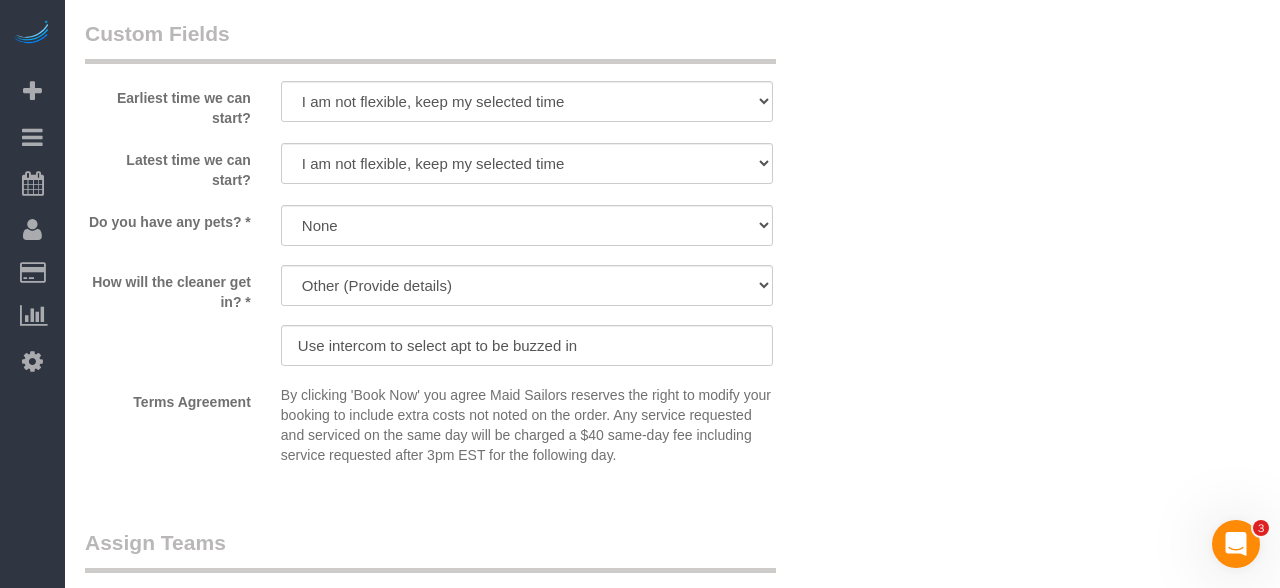 scroll, scrollTop: 2635, scrollLeft: 0, axis: vertical 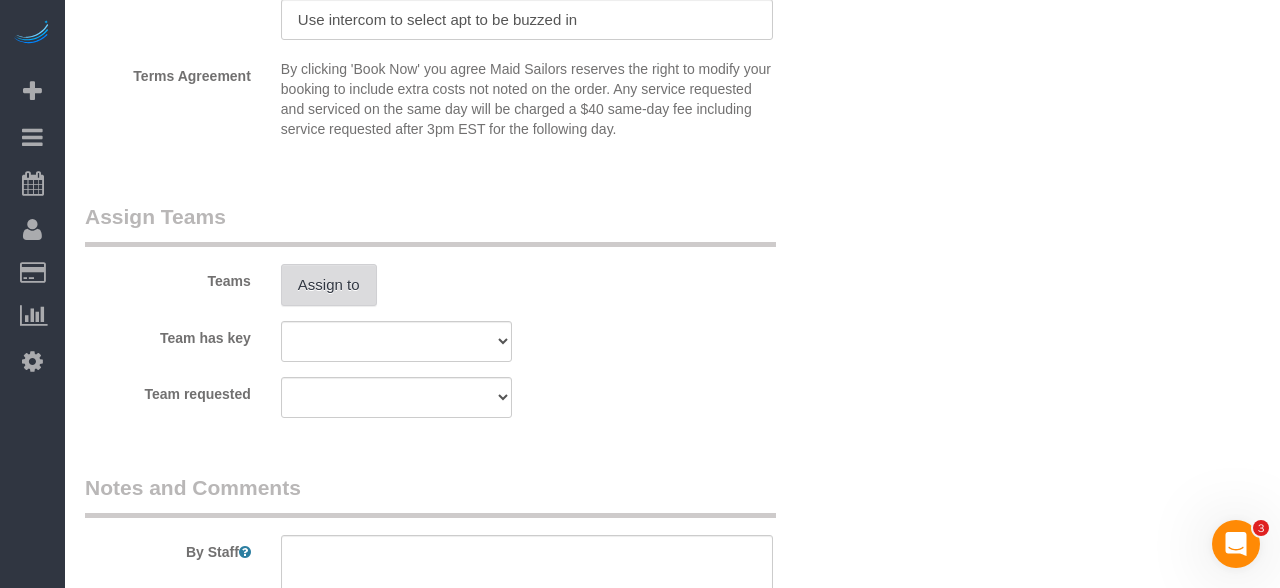 click on "Assign to" at bounding box center [329, 285] 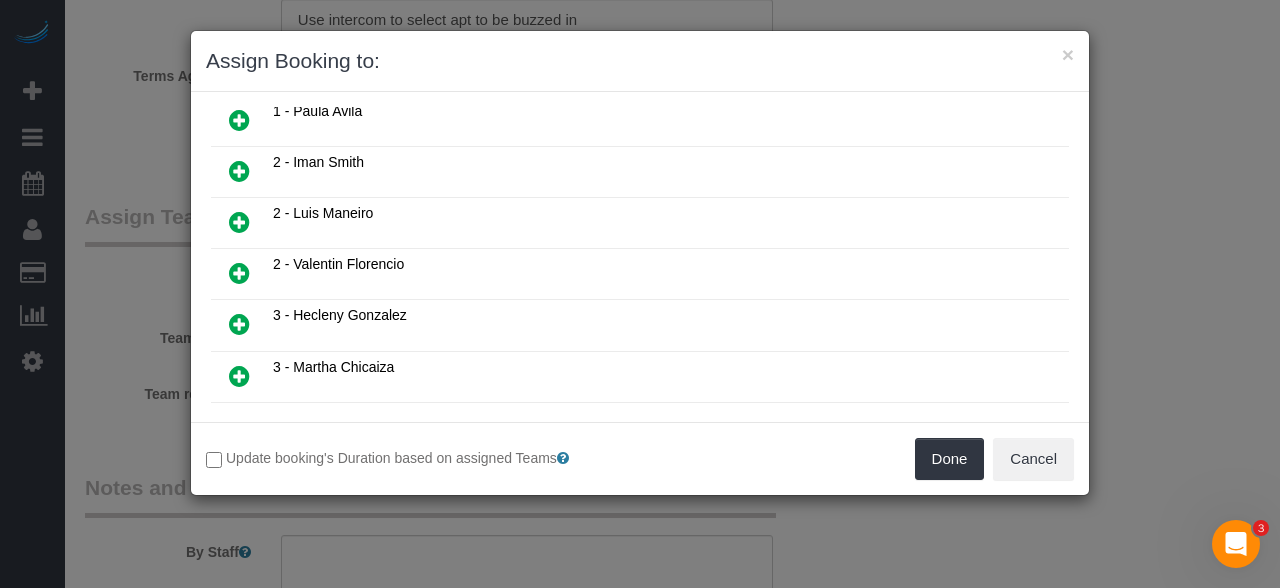 scroll, scrollTop: 1236, scrollLeft: 0, axis: vertical 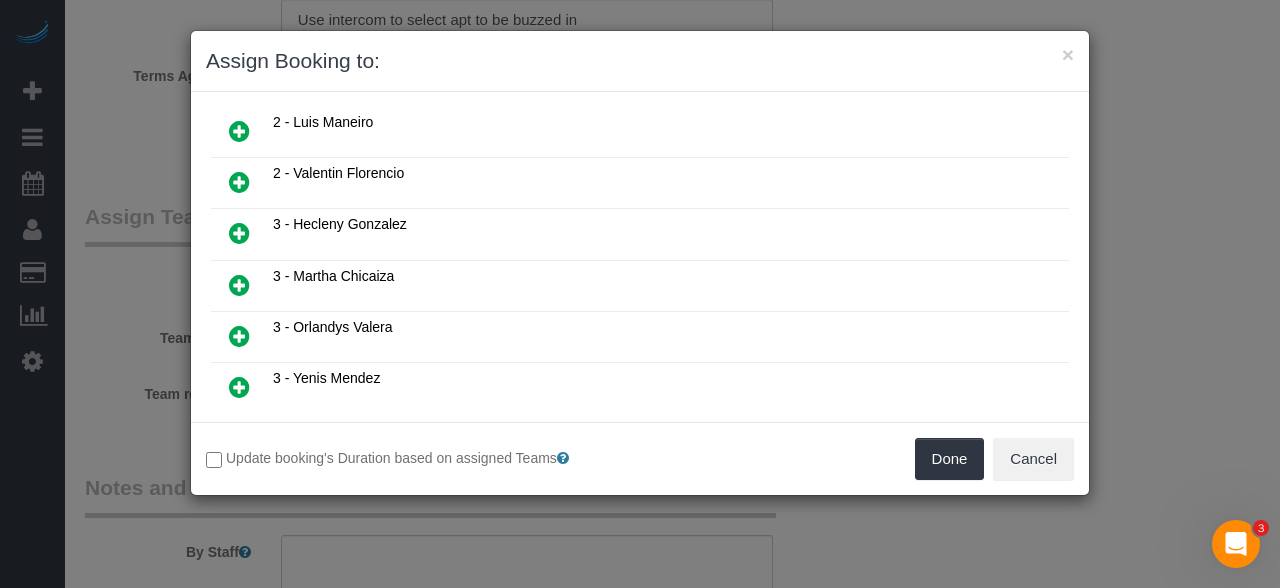click at bounding box center (239, 182) 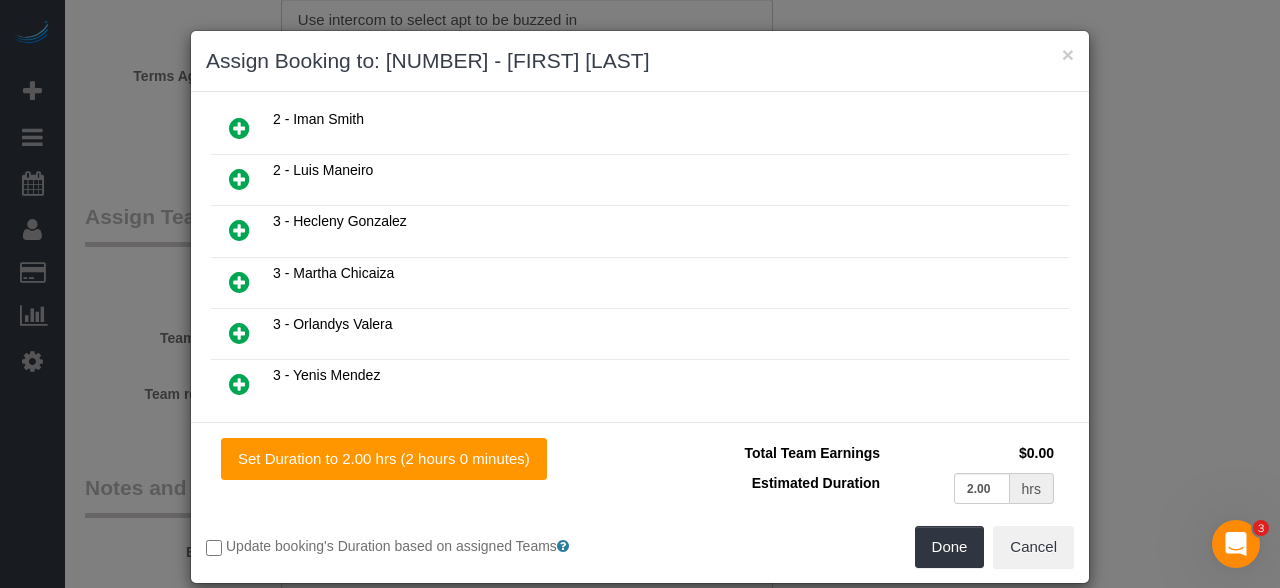 scroll, scrollTop: 1282, scrollLeft: 0, axis: vertical 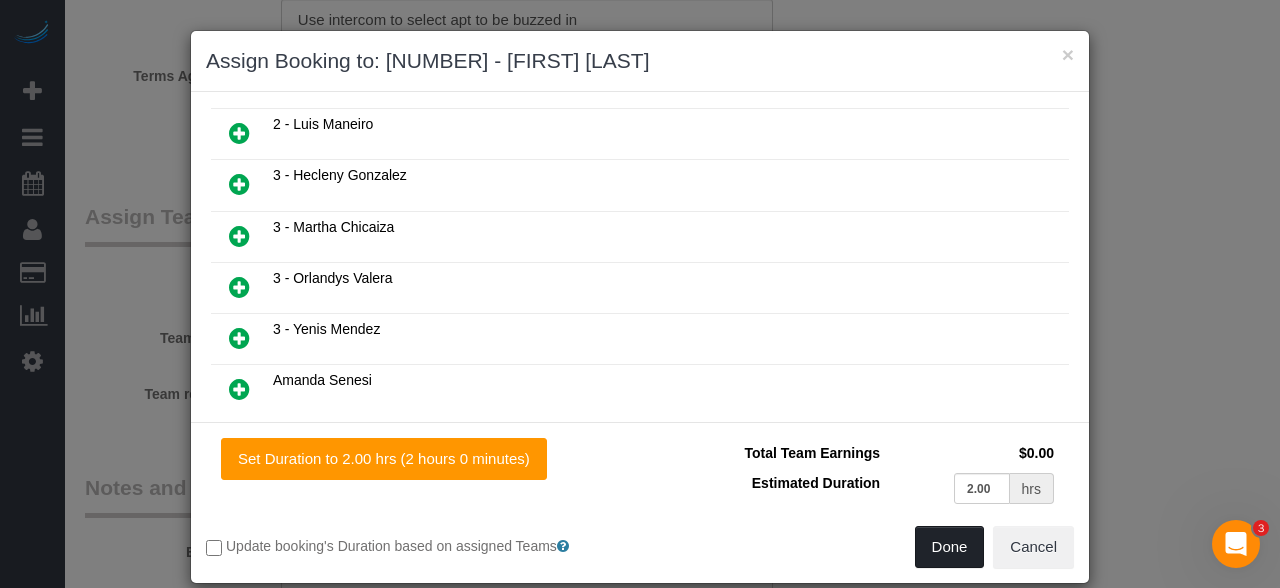 click on "Done" at bounding box center (950, 547) 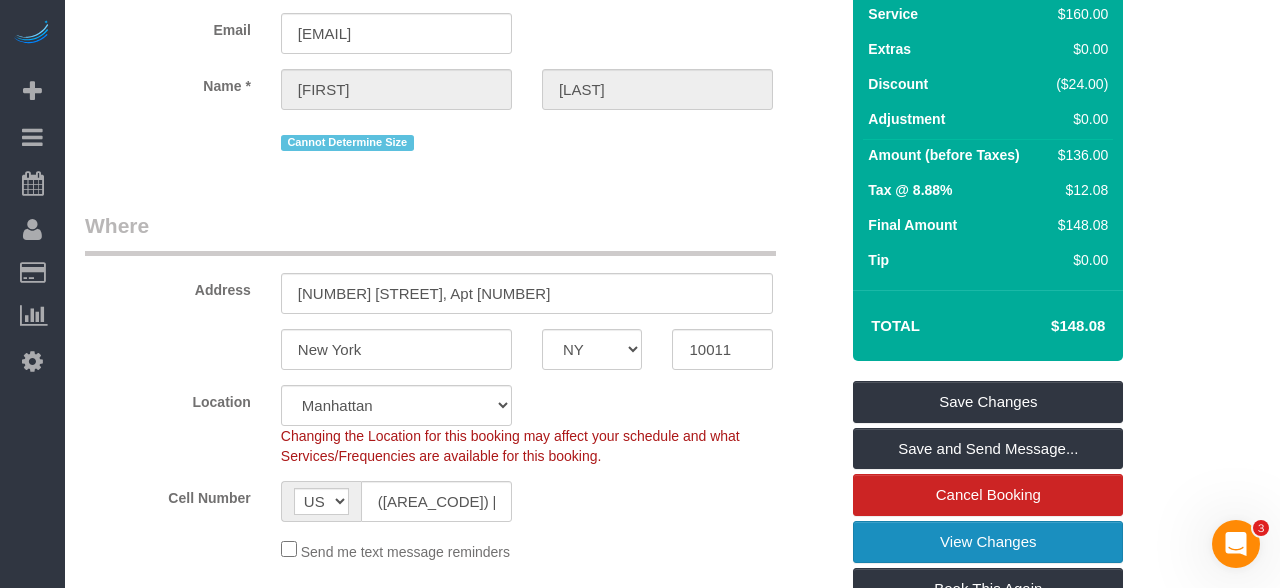 scroll, scrollTop: 216, scrollLeft: 0, axis: vertical 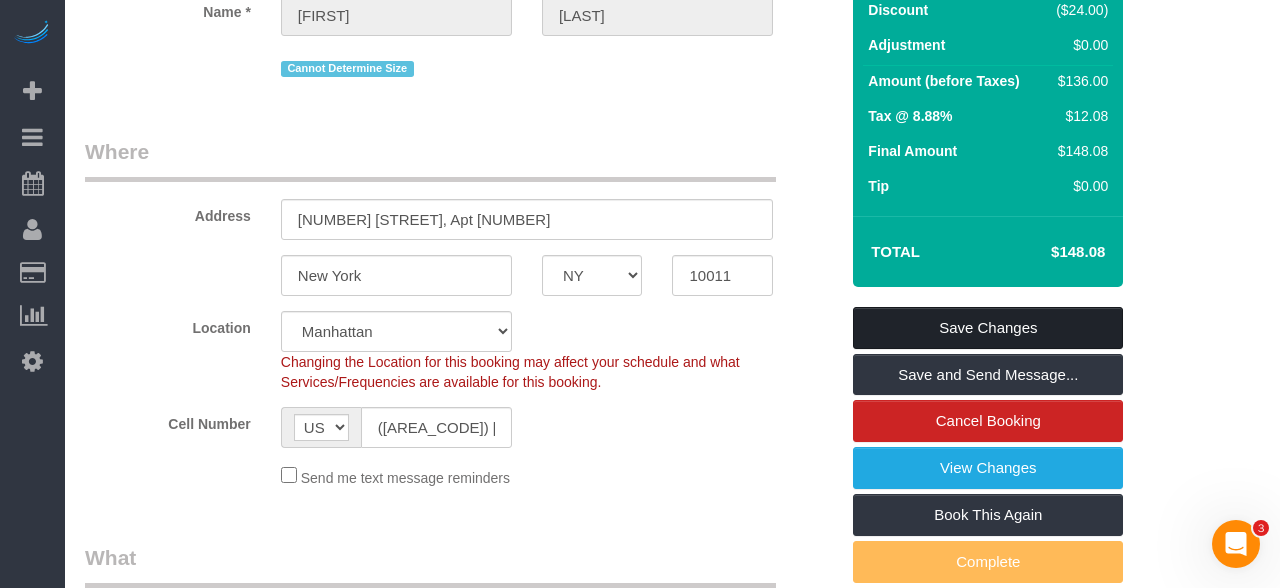 click on "Save Changes" at bounding box center [988, 328] 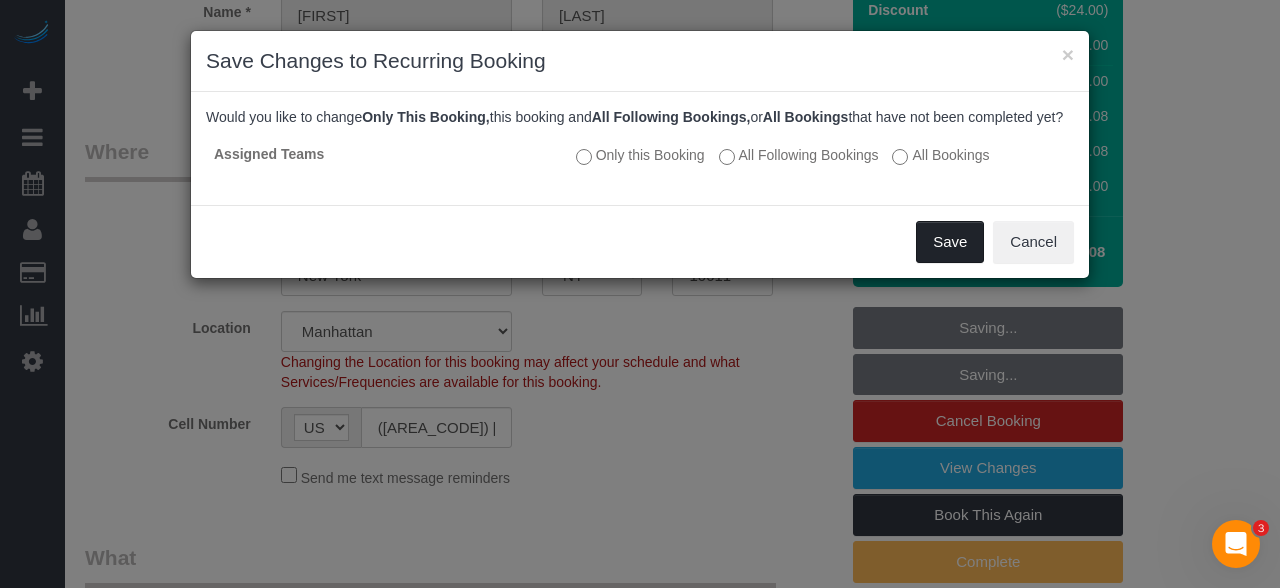 click on "Save" at bounding box center (950, 242) 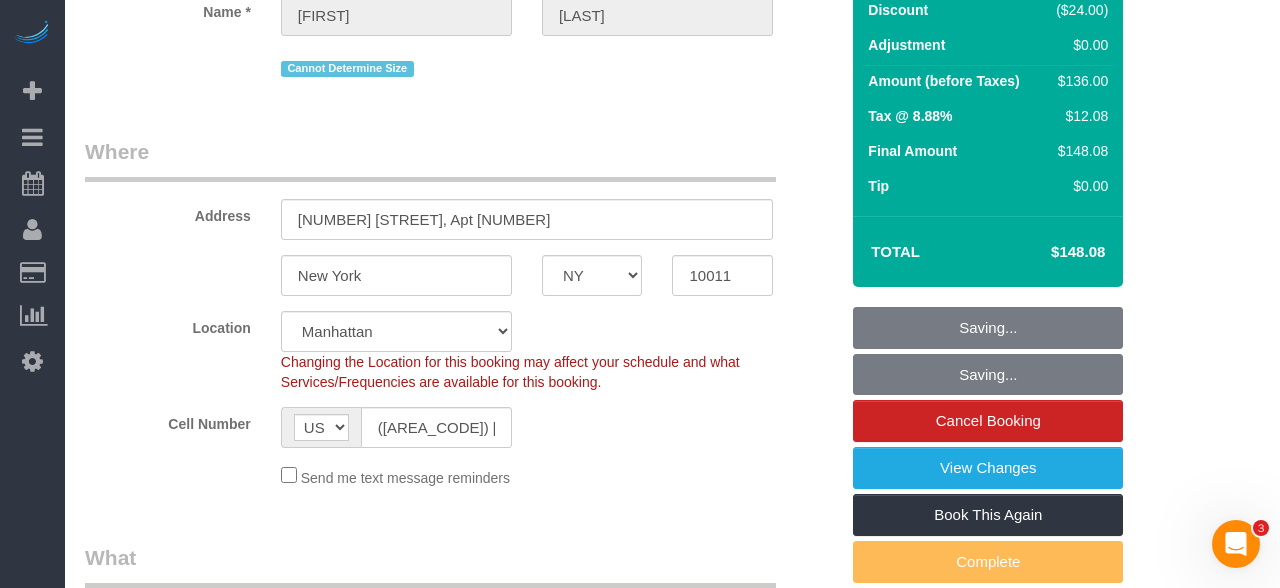 scroll, scrollTop: 0, scrollLeft: 0, axis: both 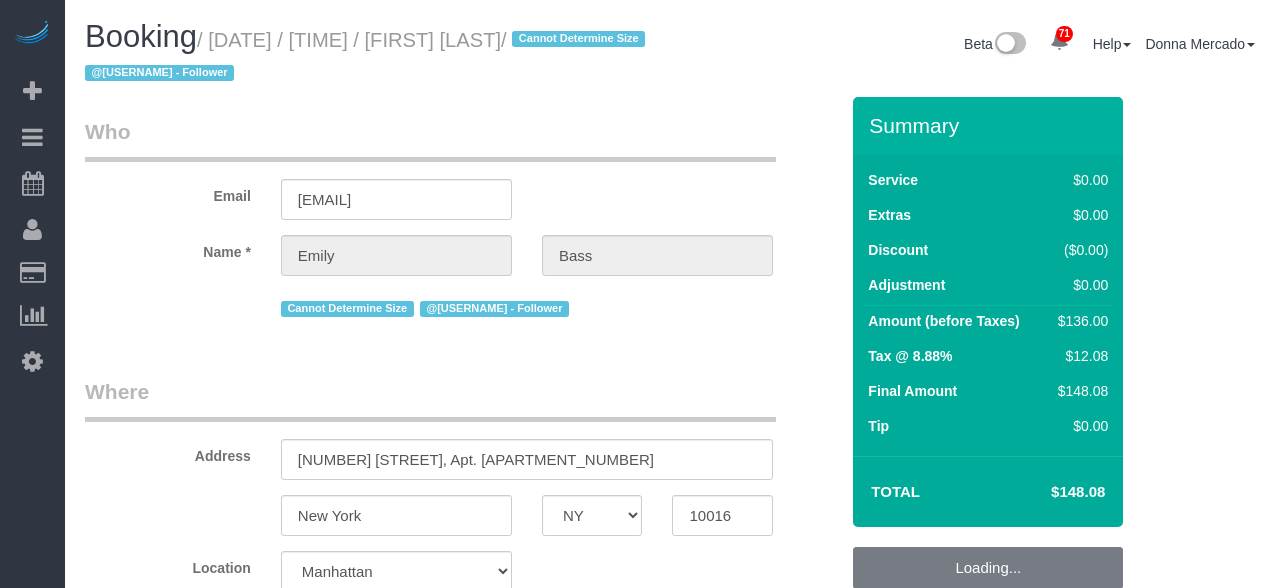 select on "NY" 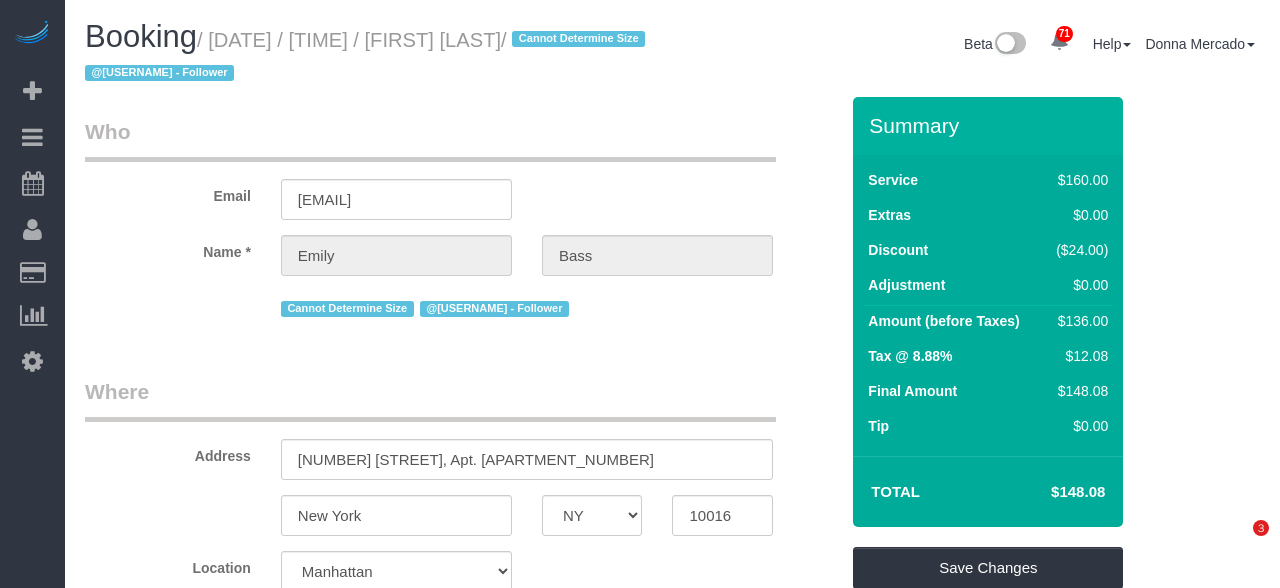 scroll, scrollTop: 0, scrollLeft: 0, axis: both 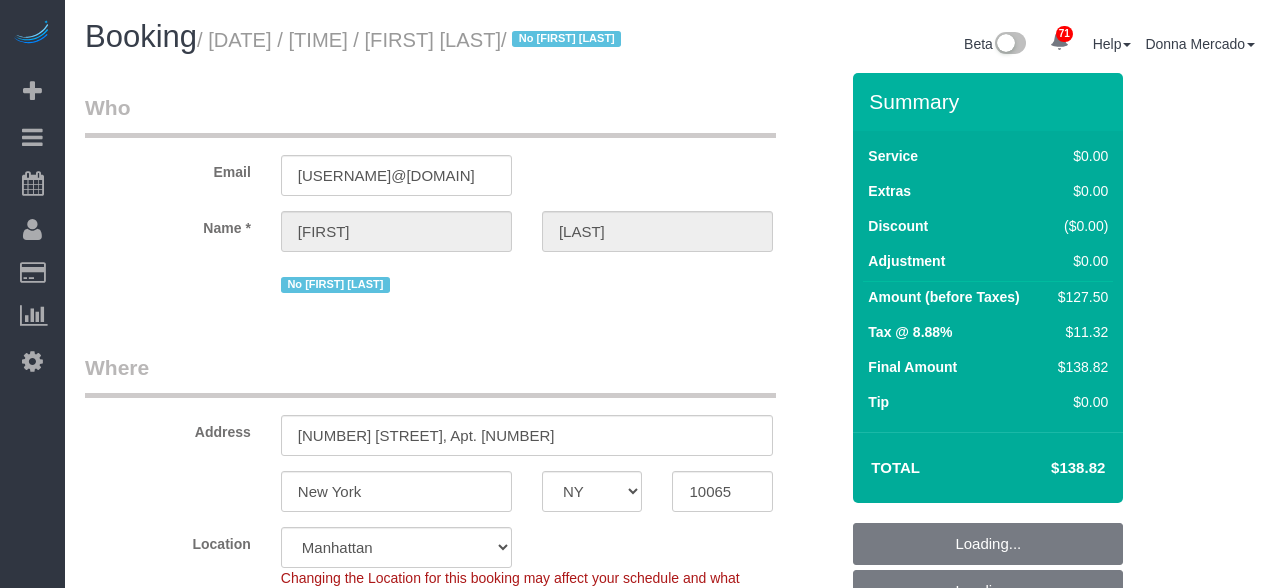 select on "NY" 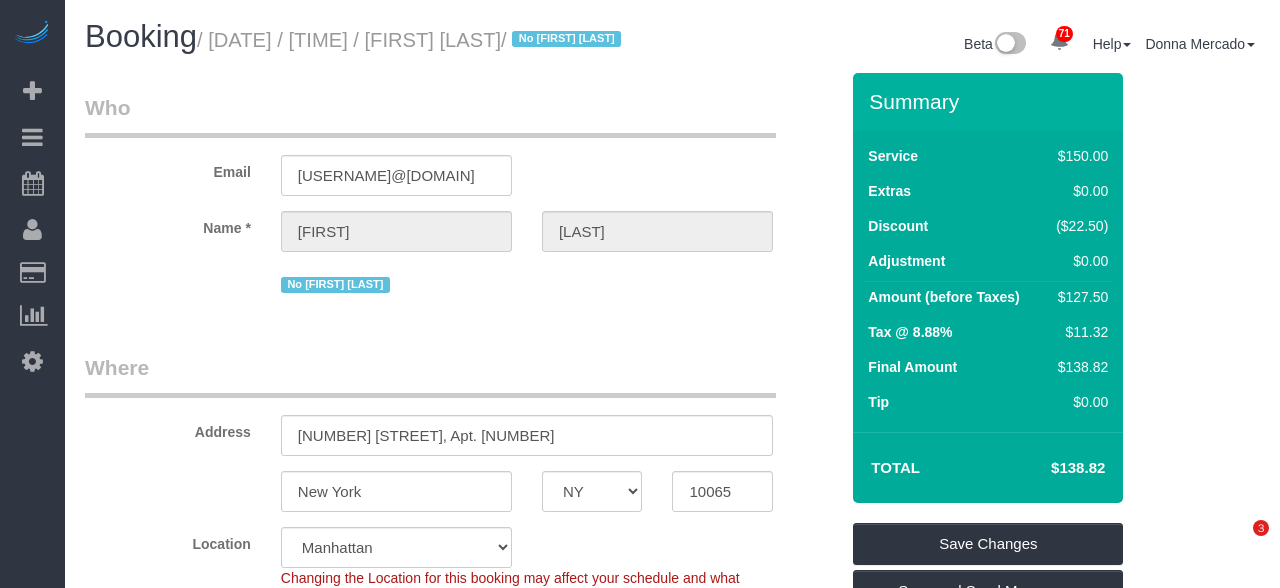 scroll, scrollTop: 0, scrollLeft: 0, axis: both 